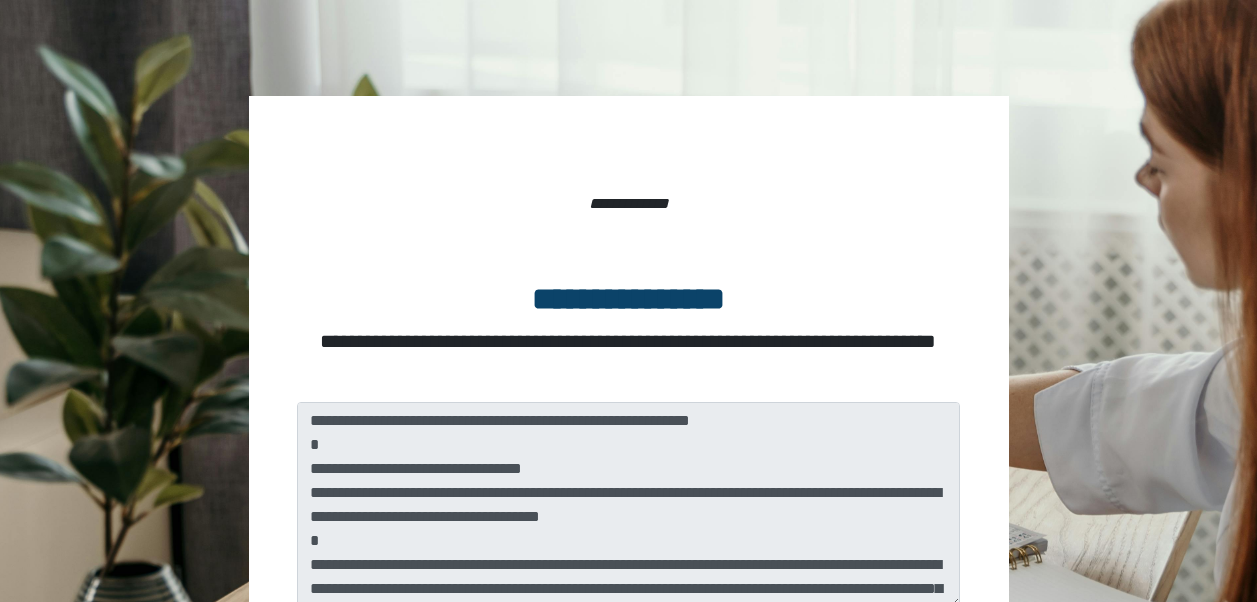 scroll, scrollTop: 0, scrollLeft: 0, axis: both 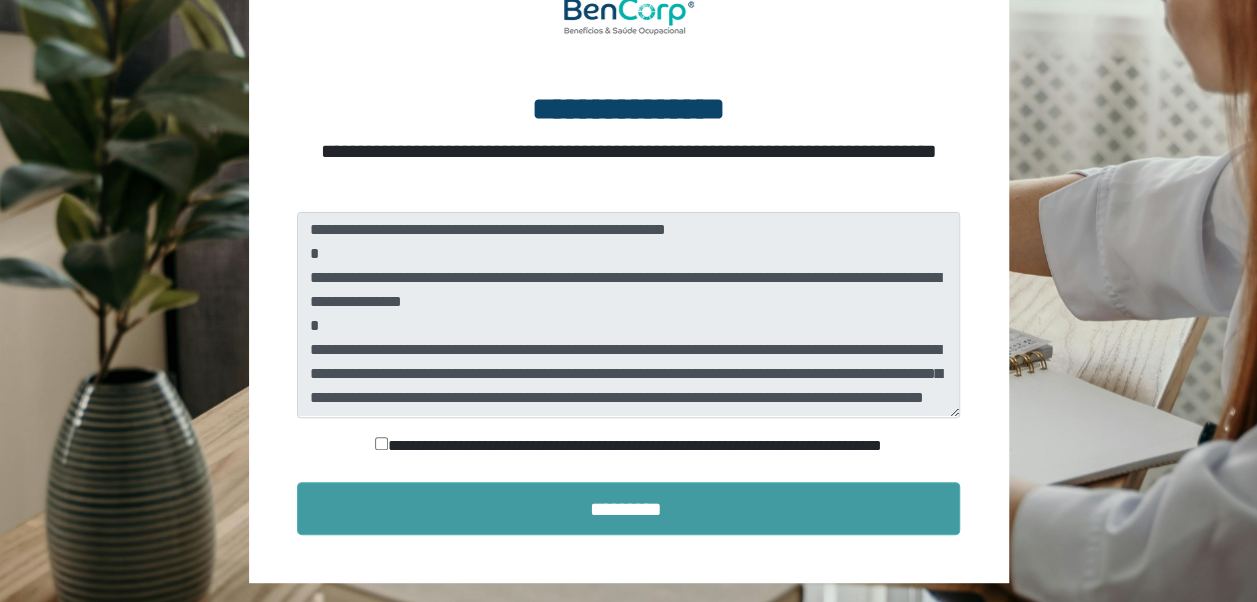 click on "*********" at bounding box center (629, 509) 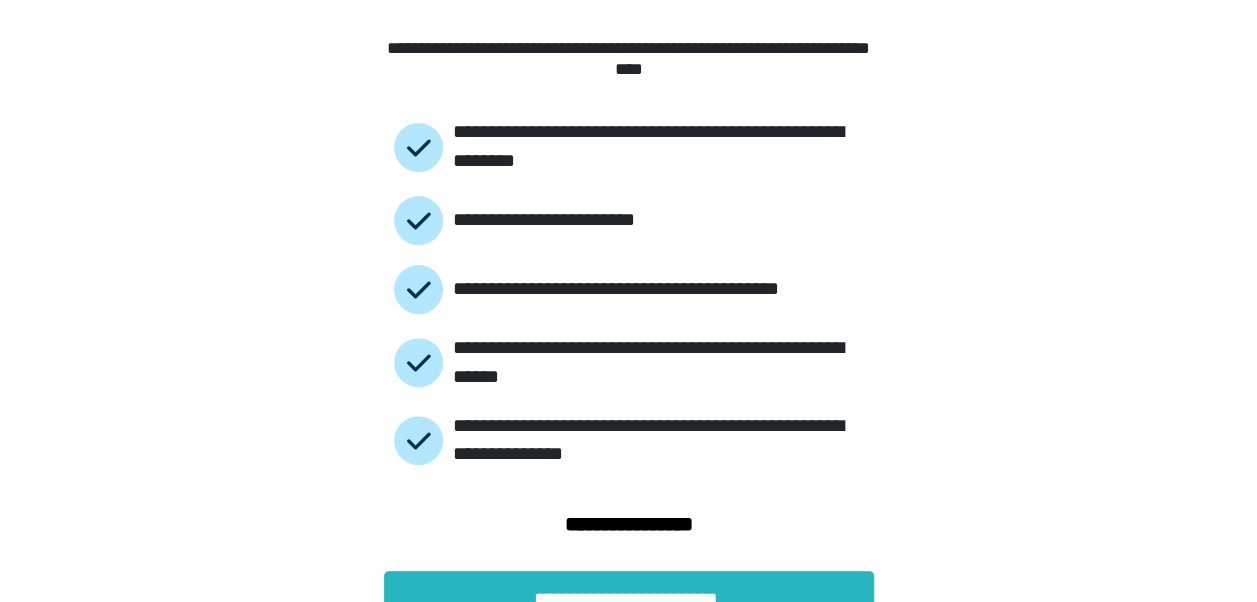 scroll, scrollTop: 173, scrollLeft: 0, axis: vertical 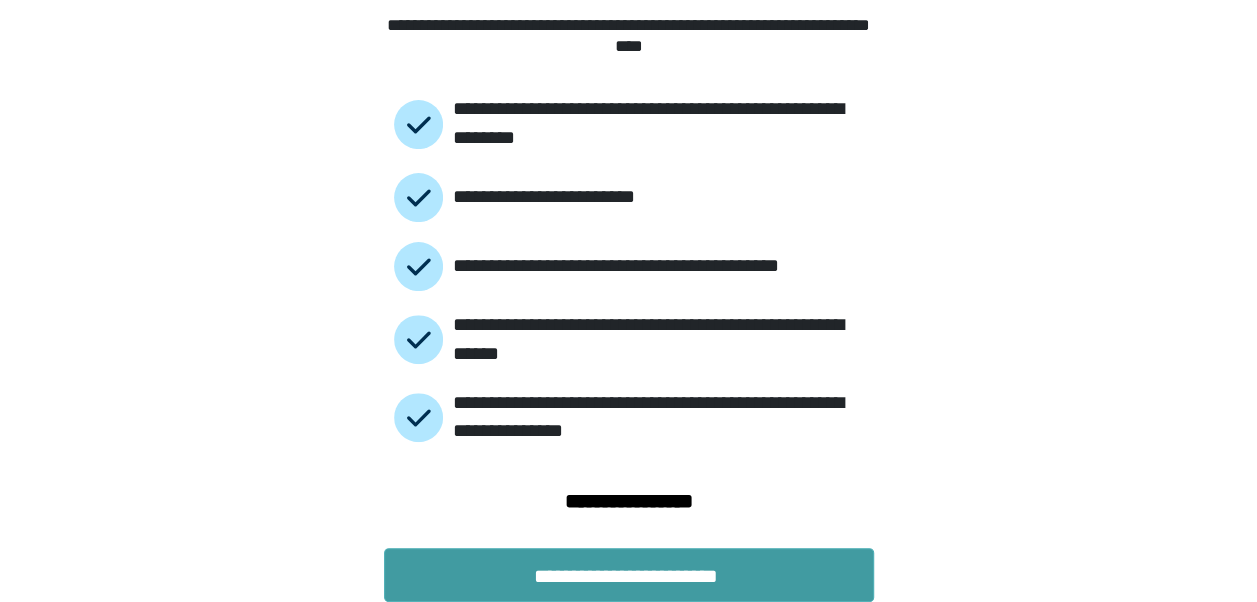 click on "**********" at bounding box center [629, 575] 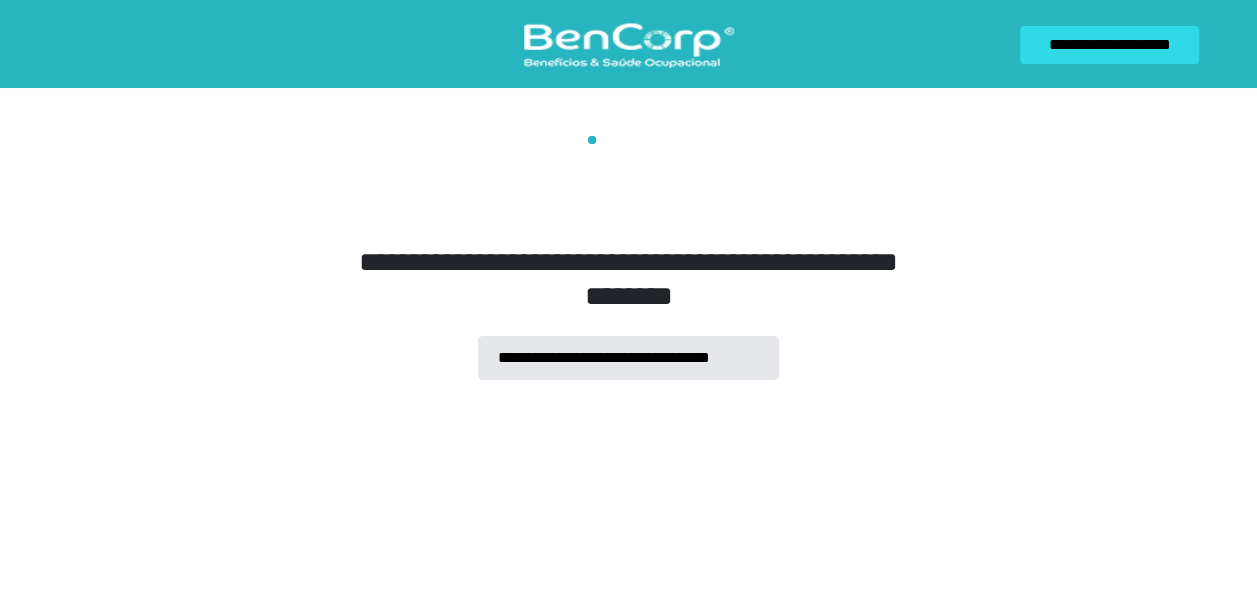 scroll, scrollTop: 0, scrollLeft: 0, axis: both 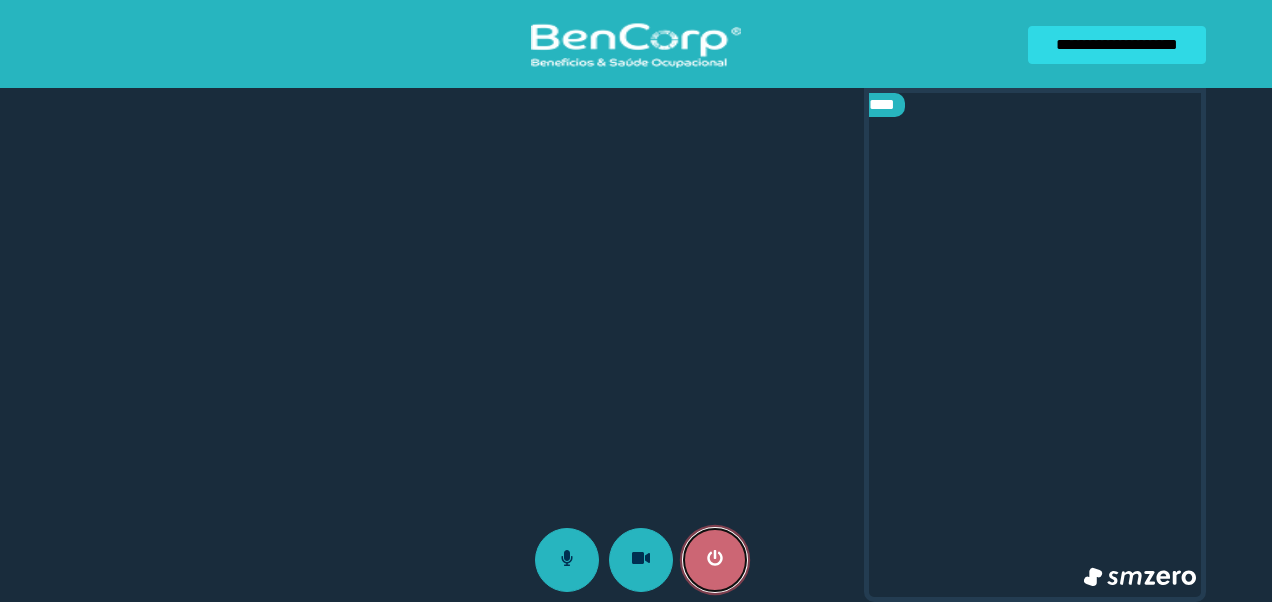 click 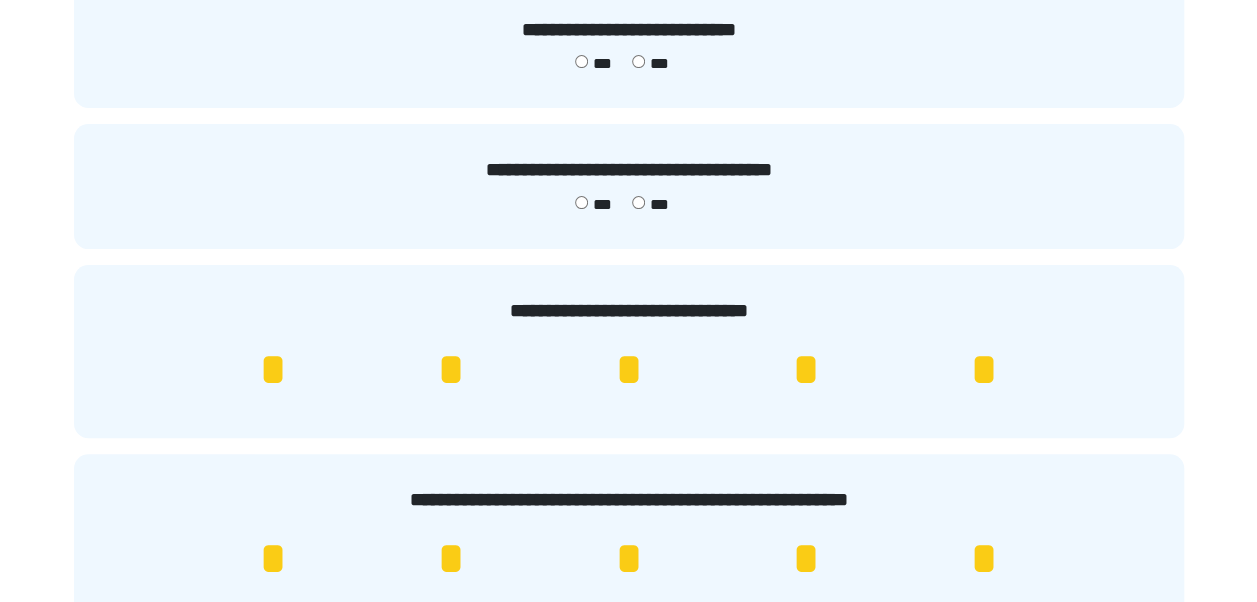 scroll, scrollTop: 200, scrollLeft: 0, axis: vertical 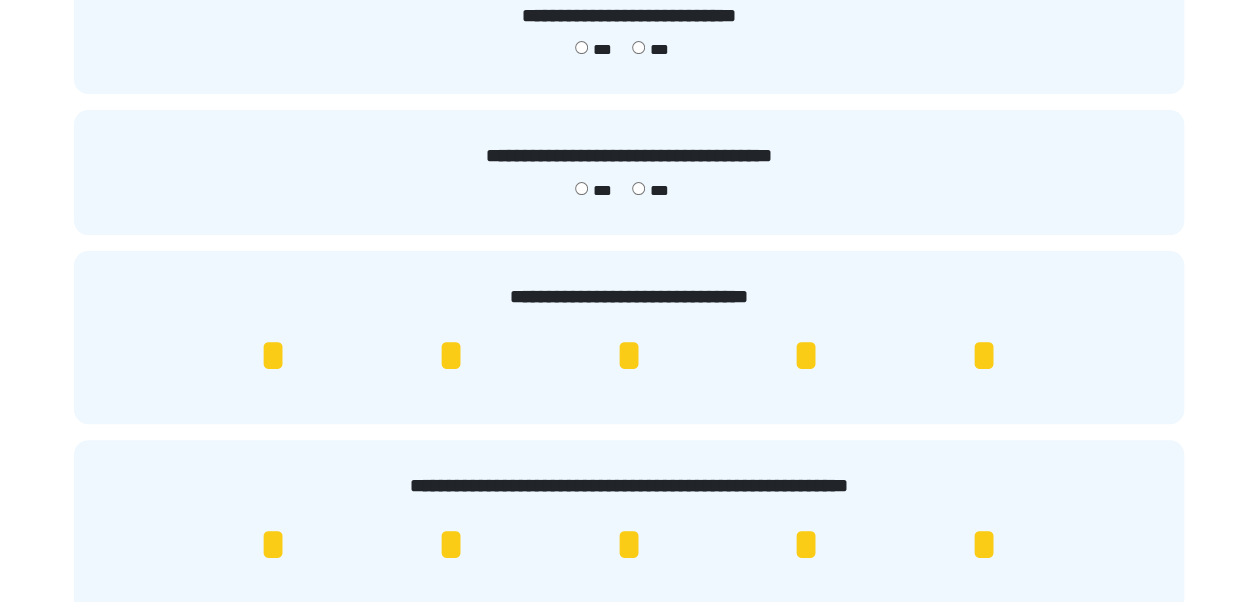 click on "*" at bounding box center (984, 356) 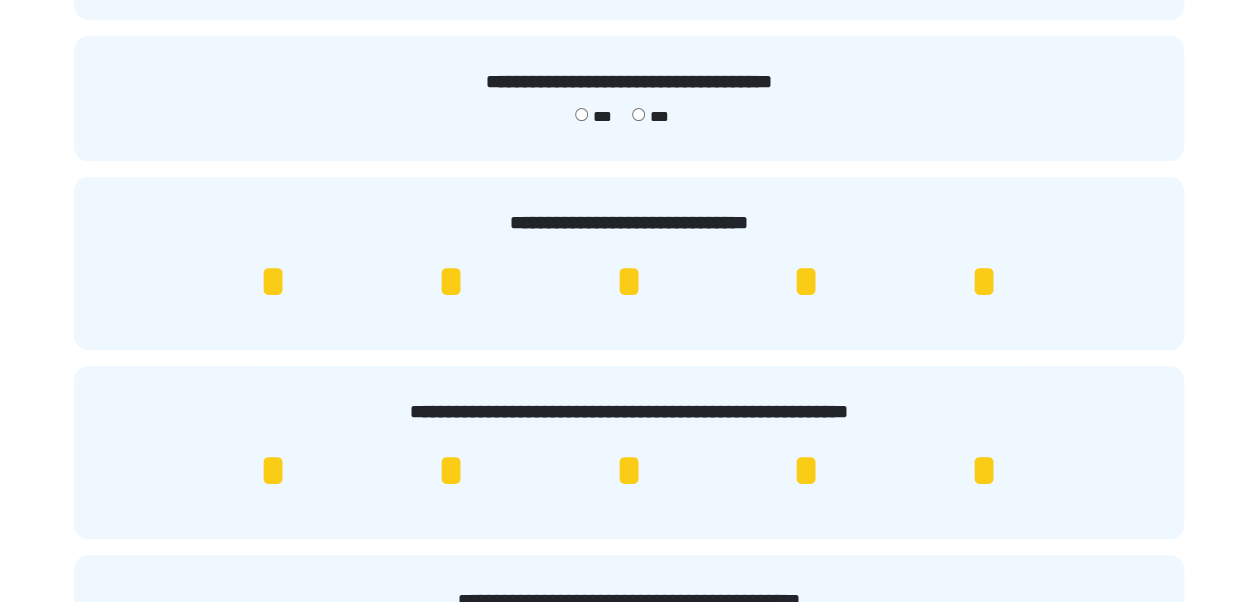 scroll, scrollTop: 400, scrollLeft: 0, axis: vertical 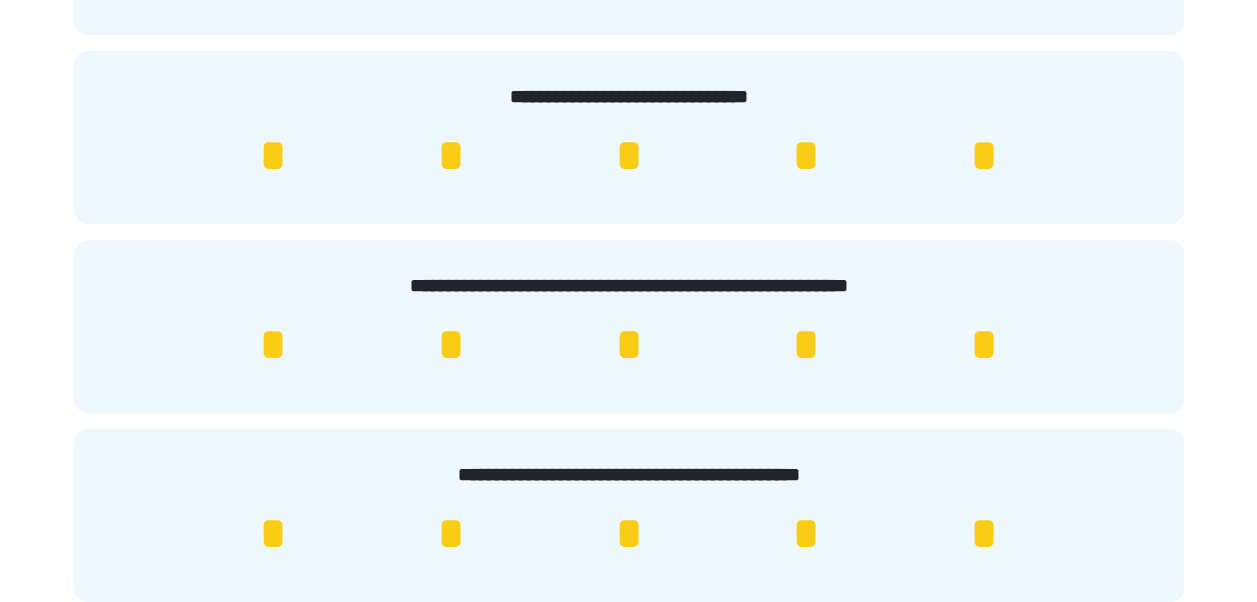 click on "*" at bounding box center (984, 345) 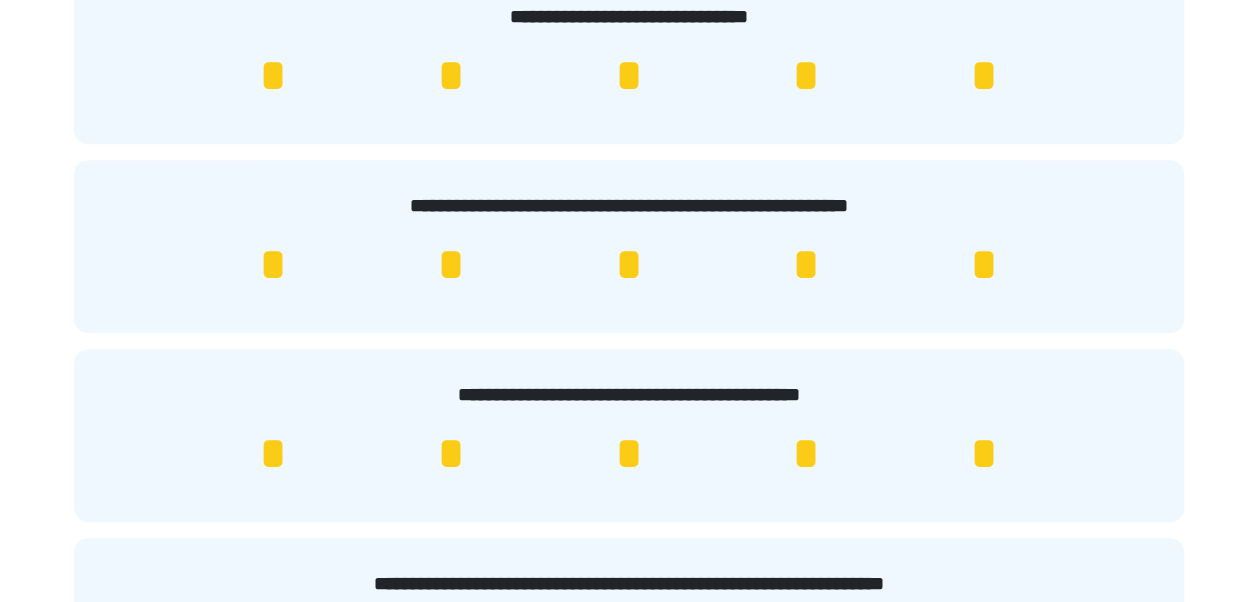 scroll, scrollTop: 600, scrollLeft: 0, axis: vertical 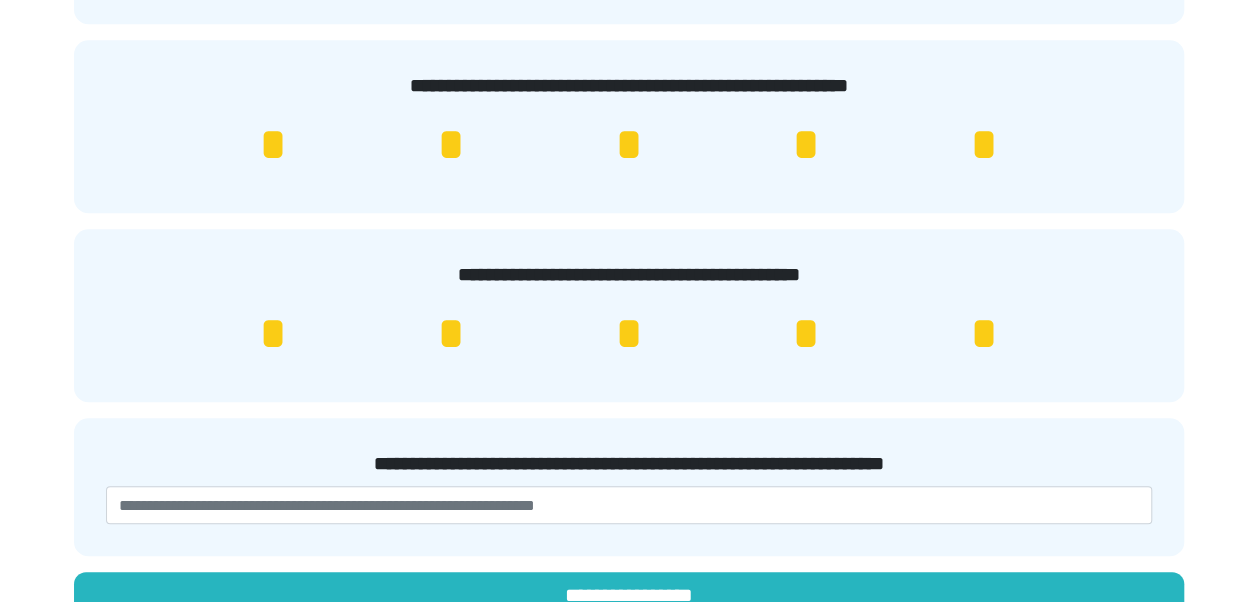 click on "*" at bounding box center [984, 334] 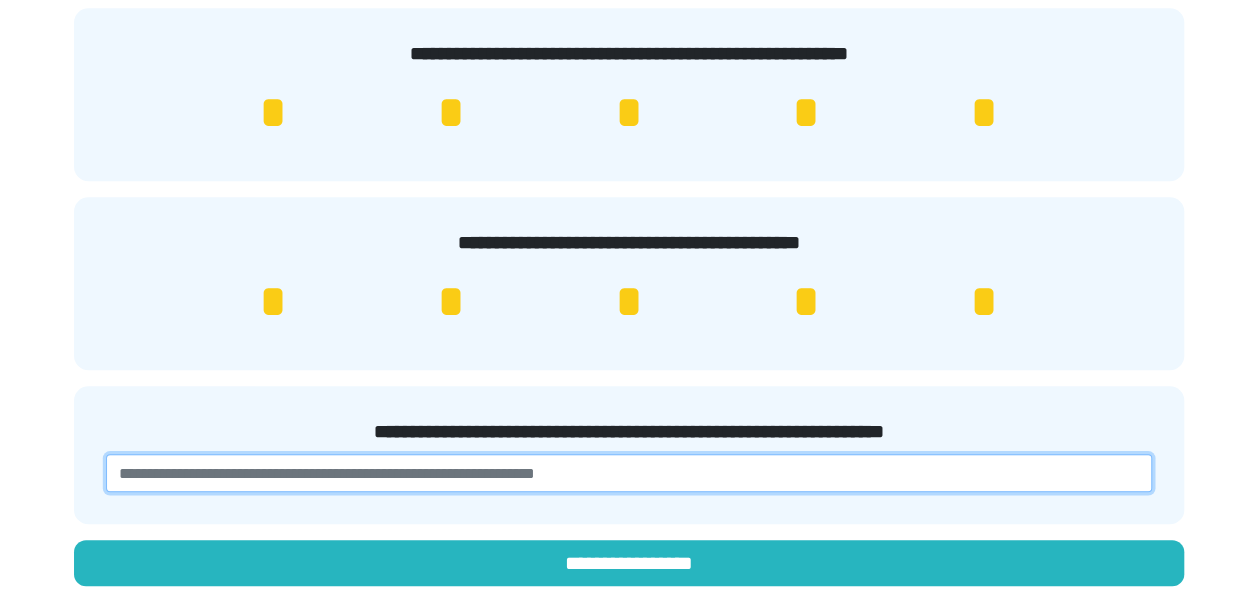 click at bounding box center [629, 473] 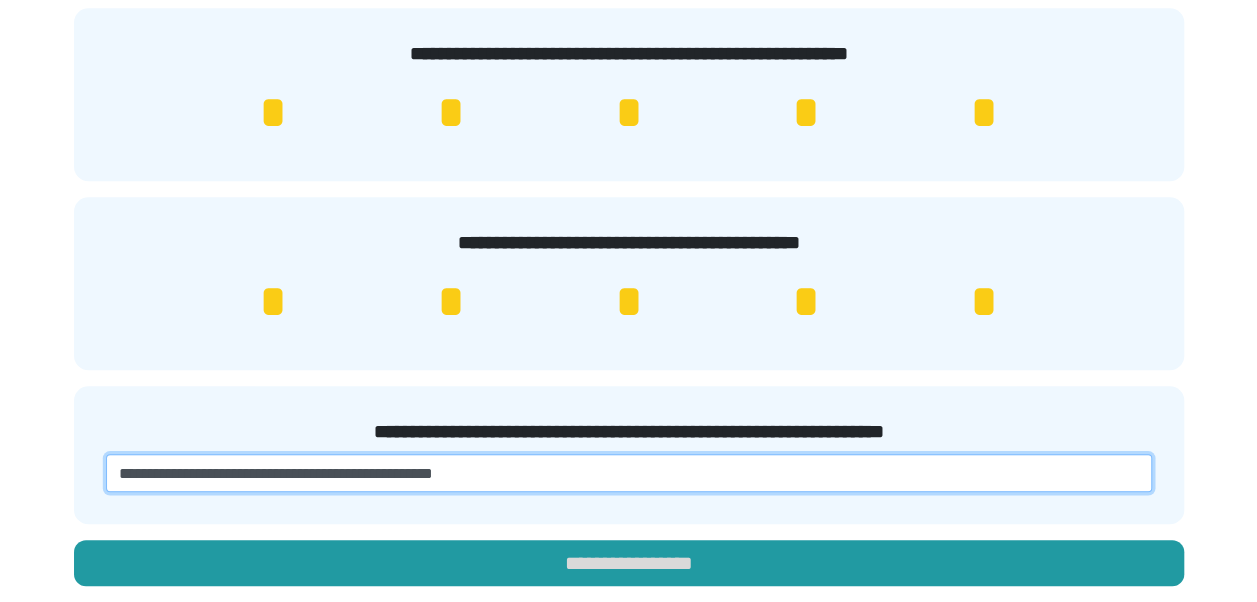 type on "**********" 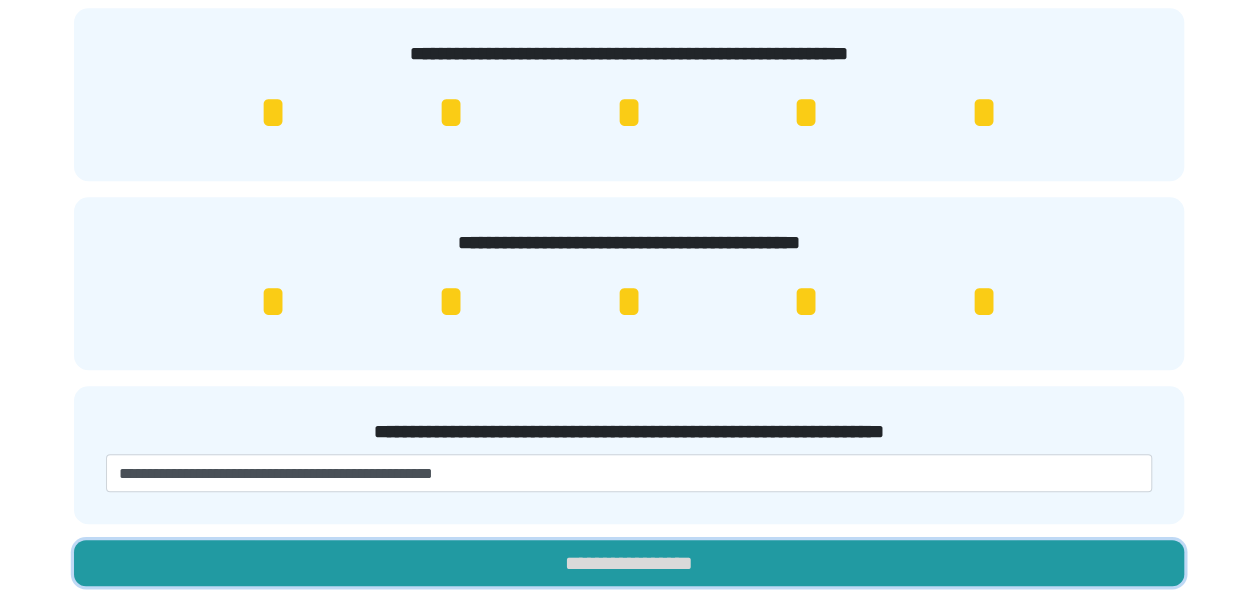 click on "**********" at bounding box center [629, 563] 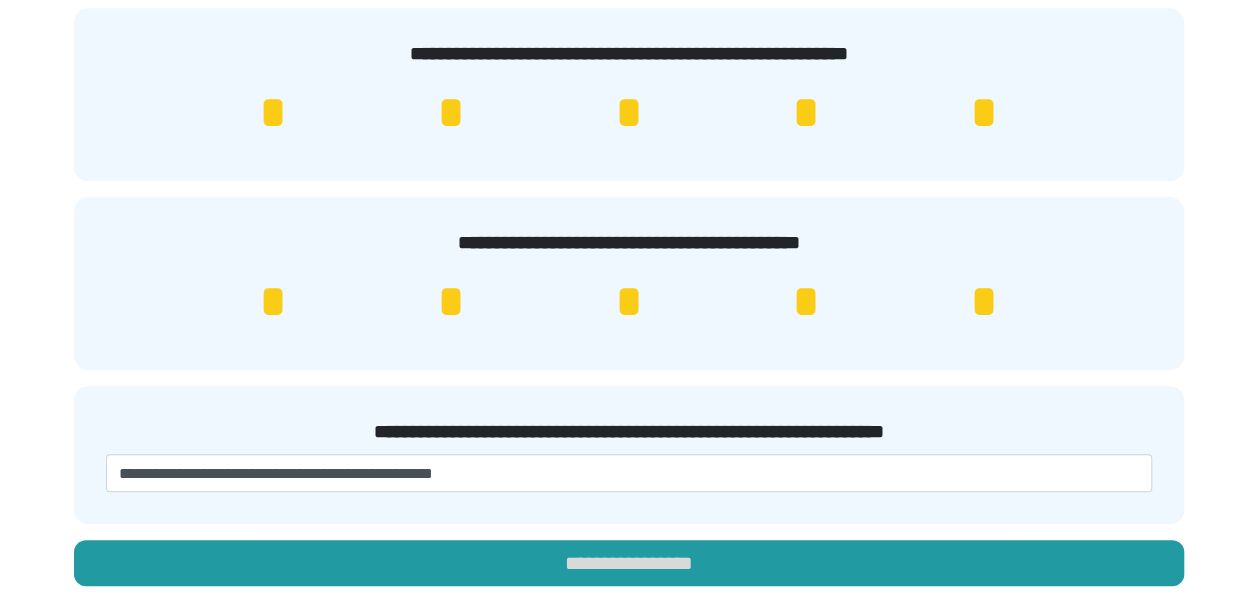 scroll, scrollTop: 0, scrollLeft: 0, axis: both 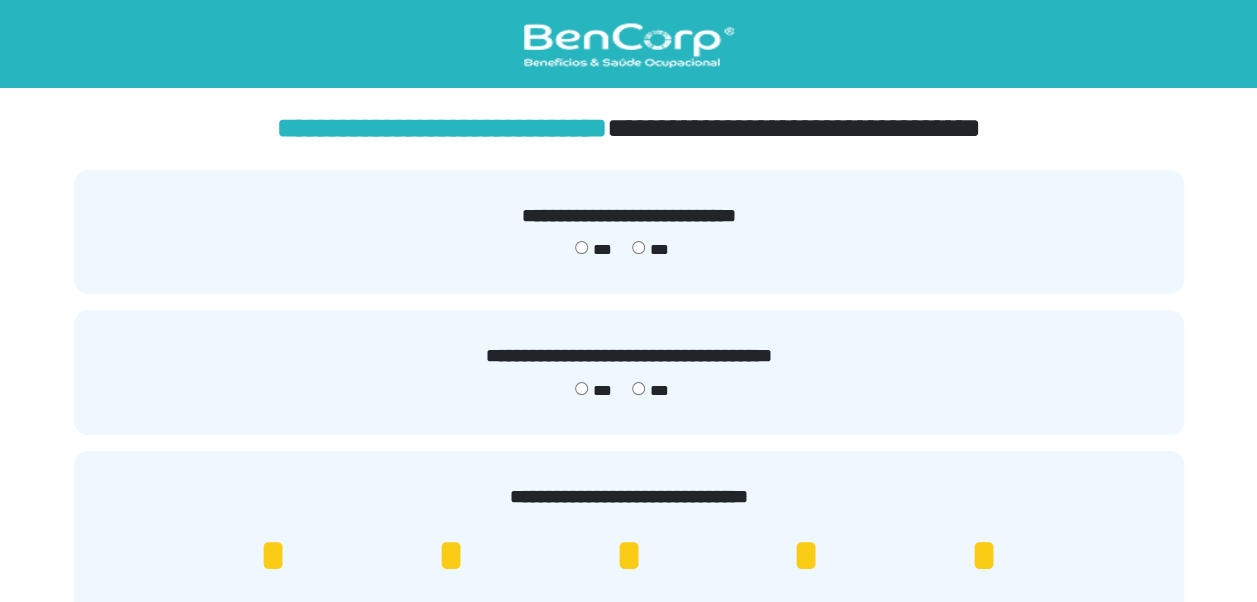 click on "***" at bounding box center [593, 391] 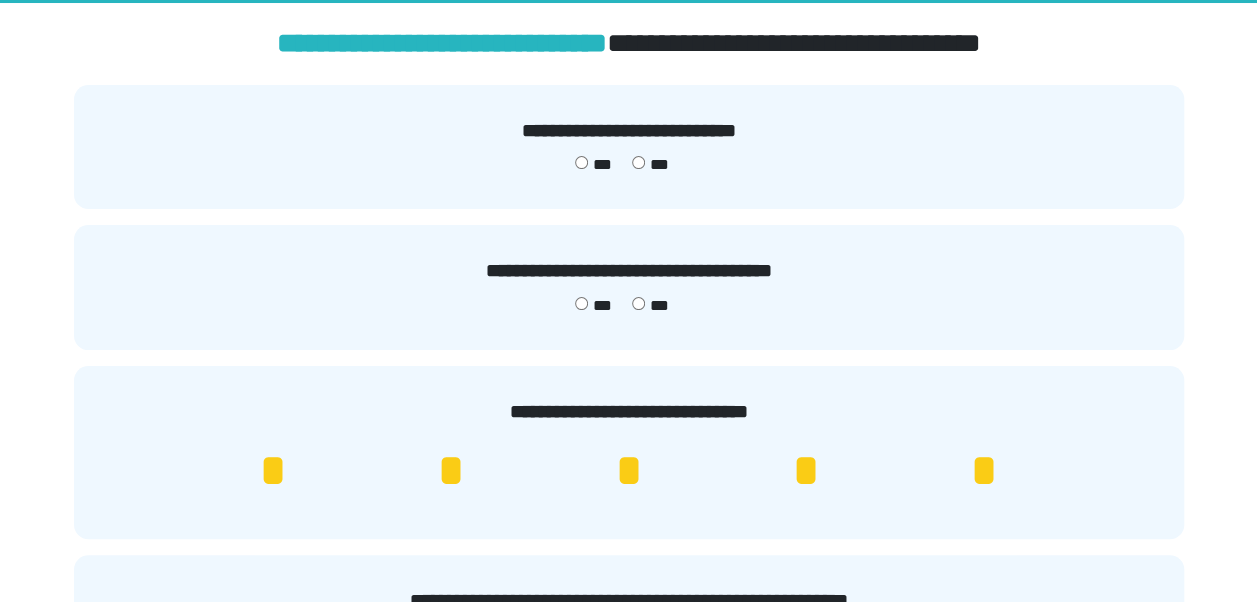 scroll, scrollTop: 100, scrollLeft: 0, axis: vertical 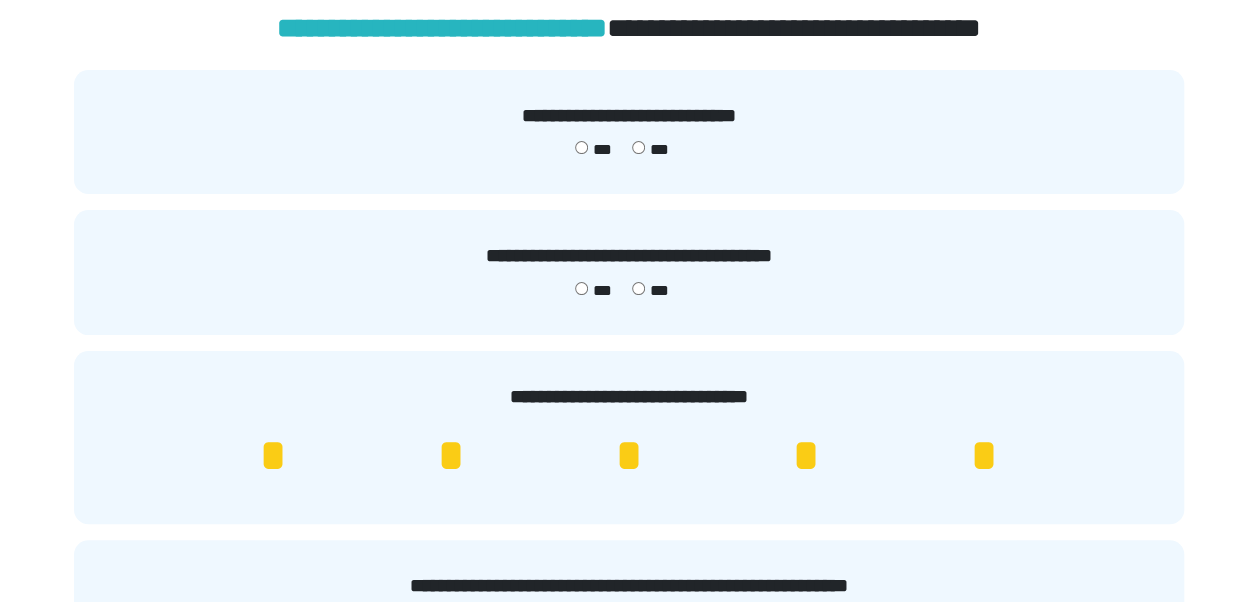 click on "*" at bounding box center [984, 456] 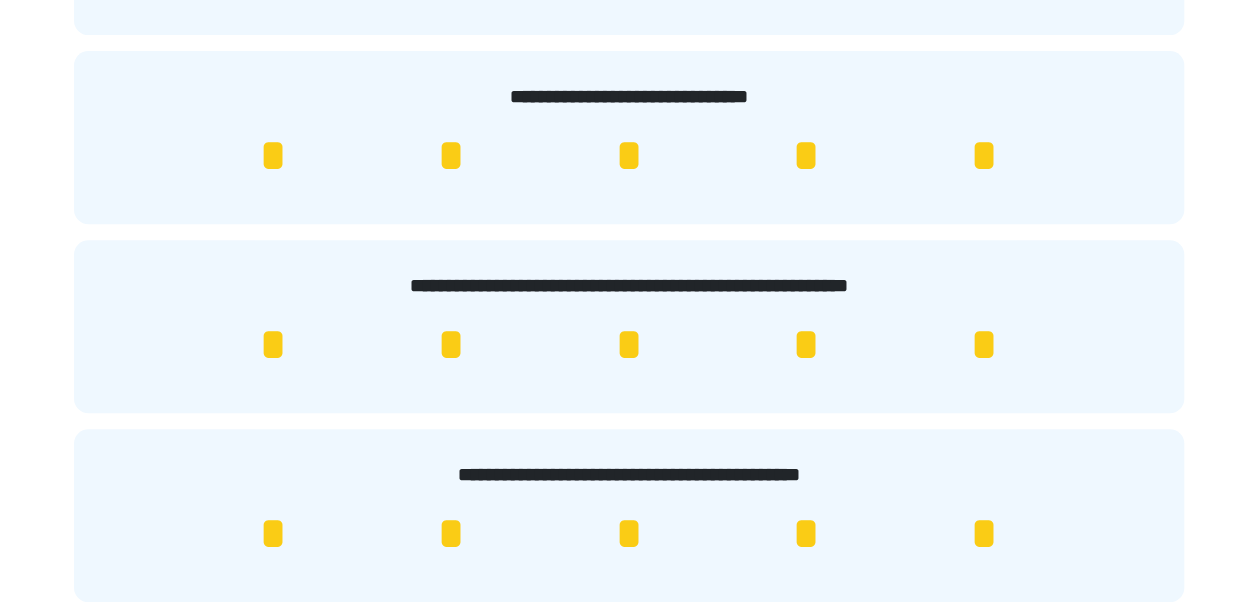 click on "*" at bounding box center (984, 345) 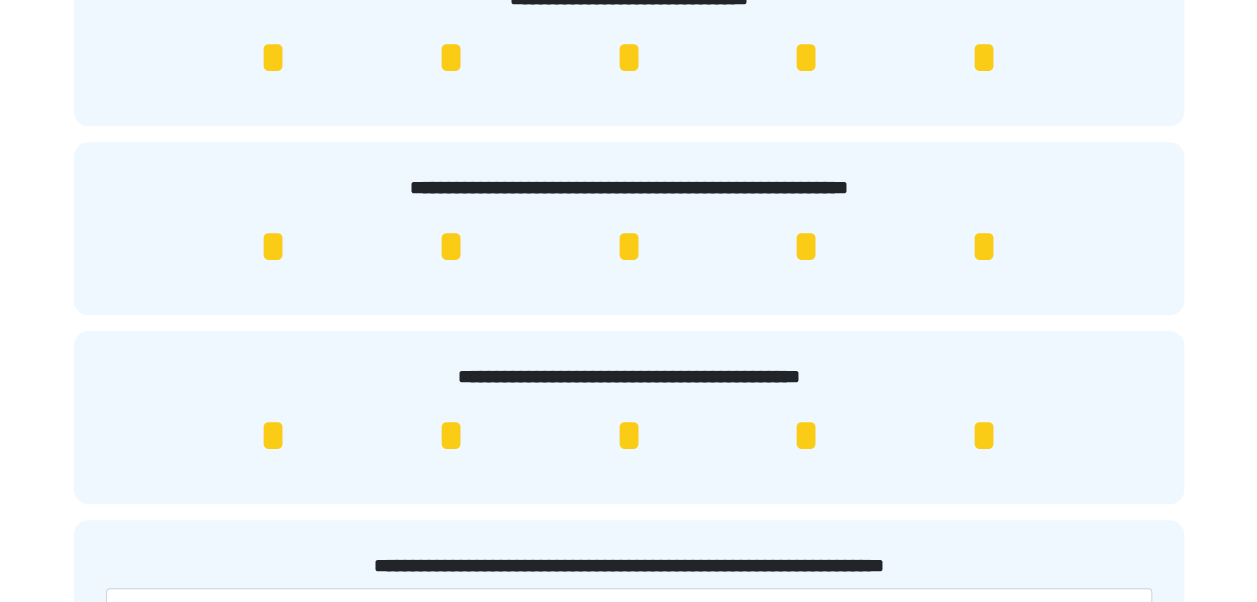 scroll, scrollTop: 632, scrollLeft: 0, axis: vertical 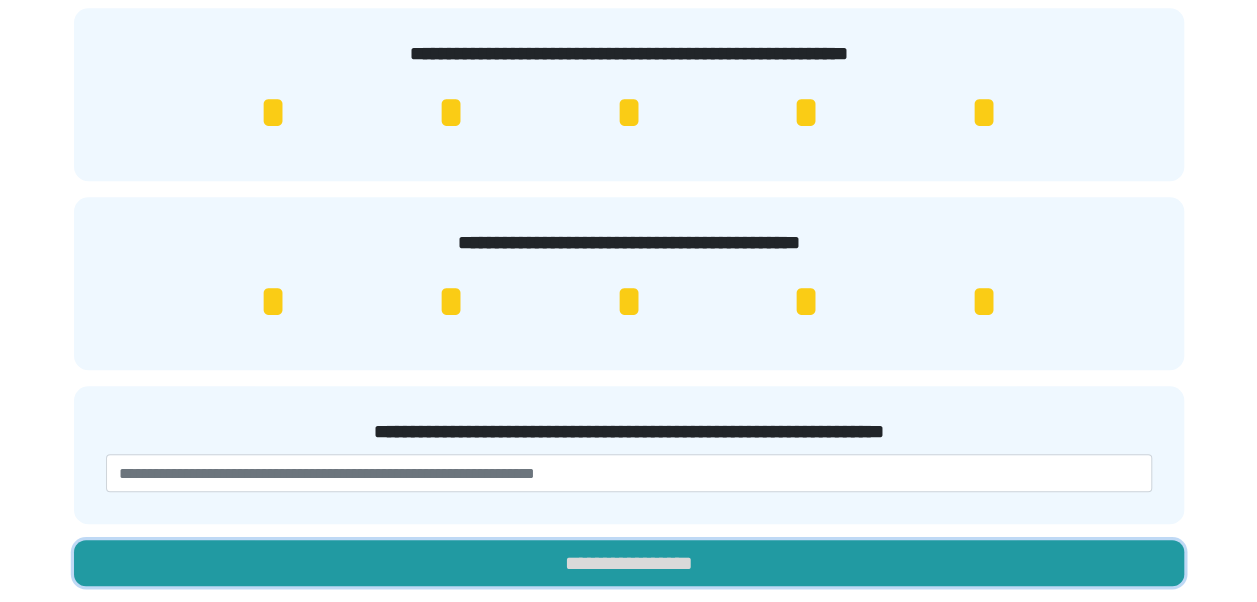 click on "**********" at bounding box center (629, 563) 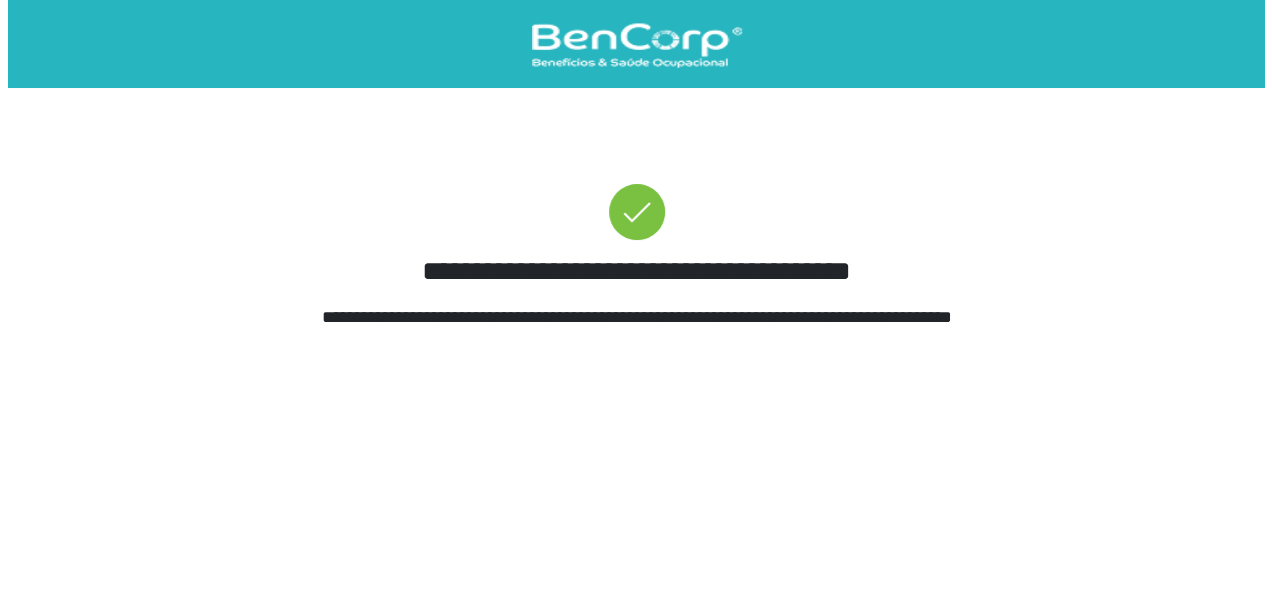 scroll, scrollTop: 0, scrollLeft: 0, axis: both 